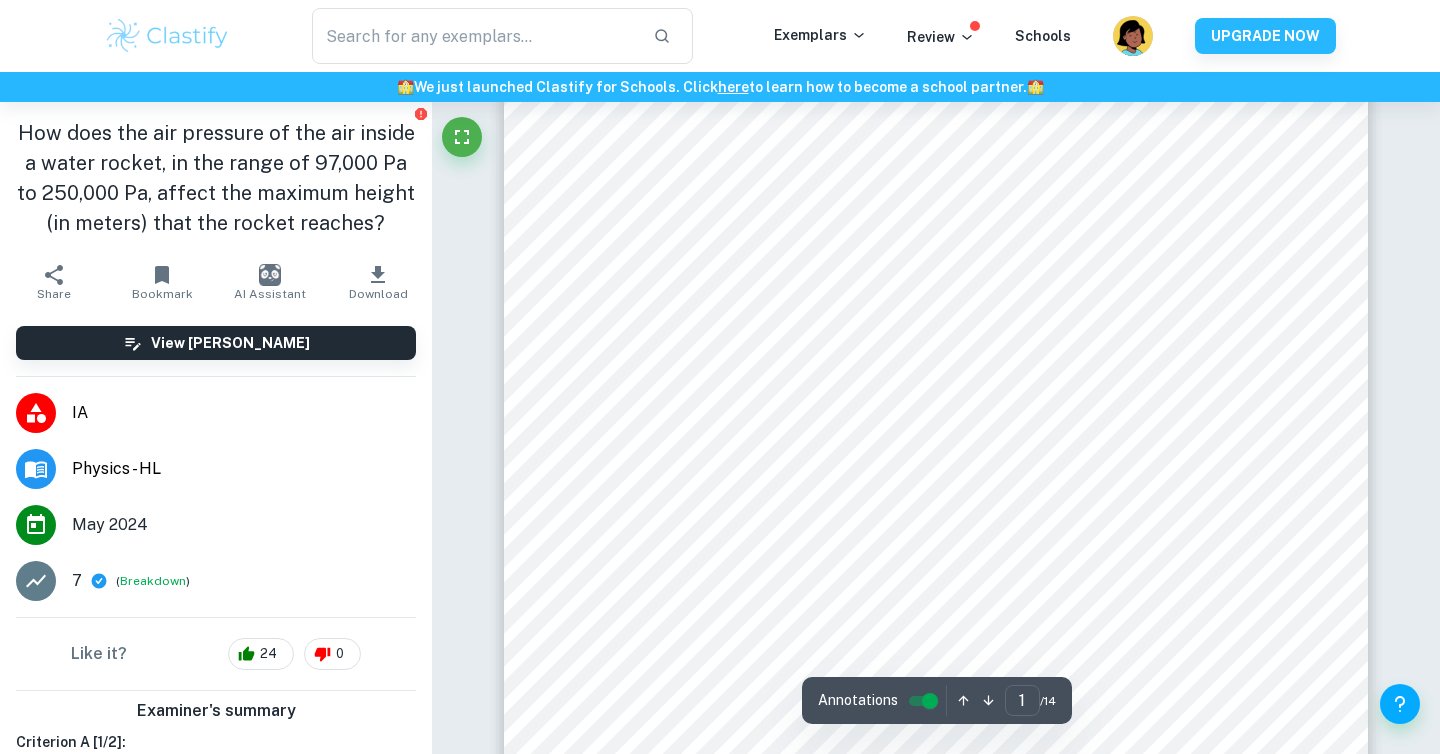 scroll, scrollTop: 334, scrollLeft: 0, axis: vertical 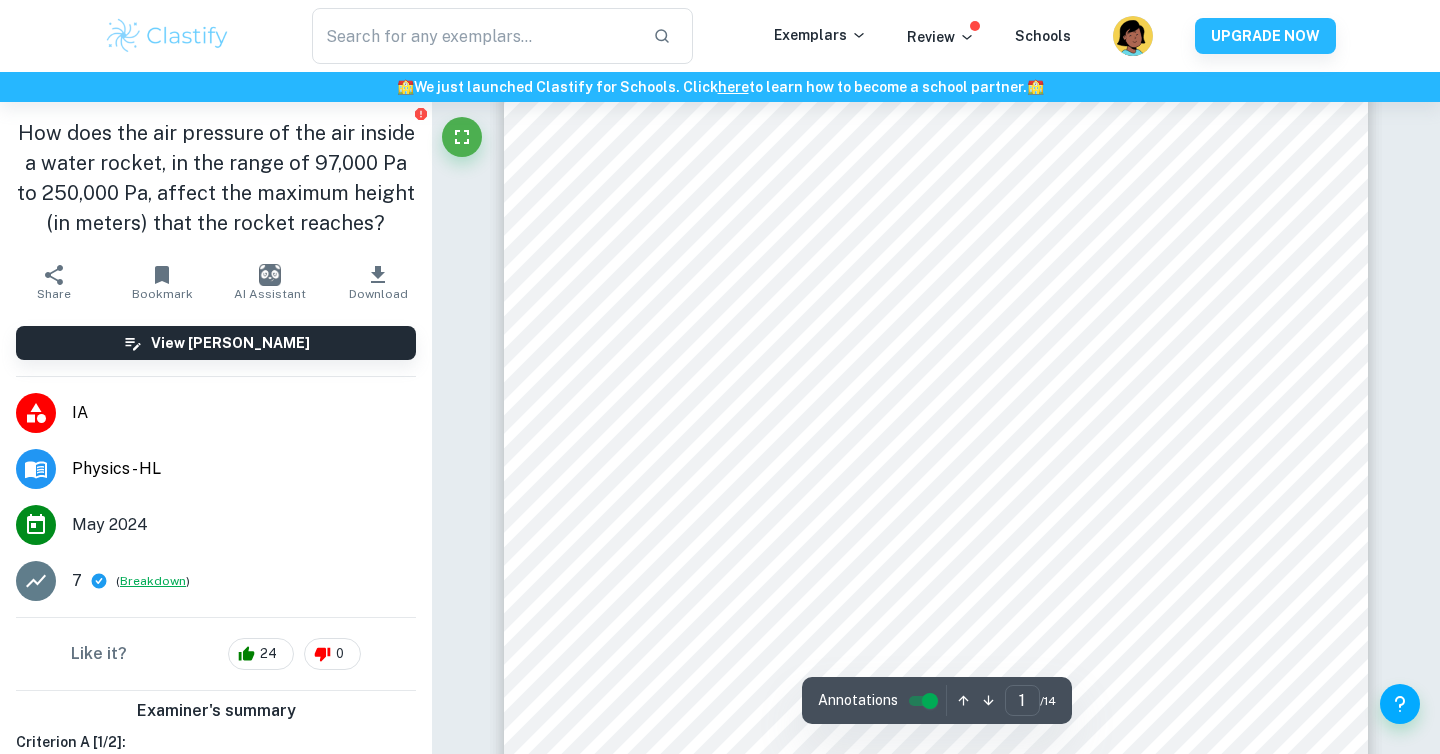 click on "Breakdown" at bounding box center (153, 581) 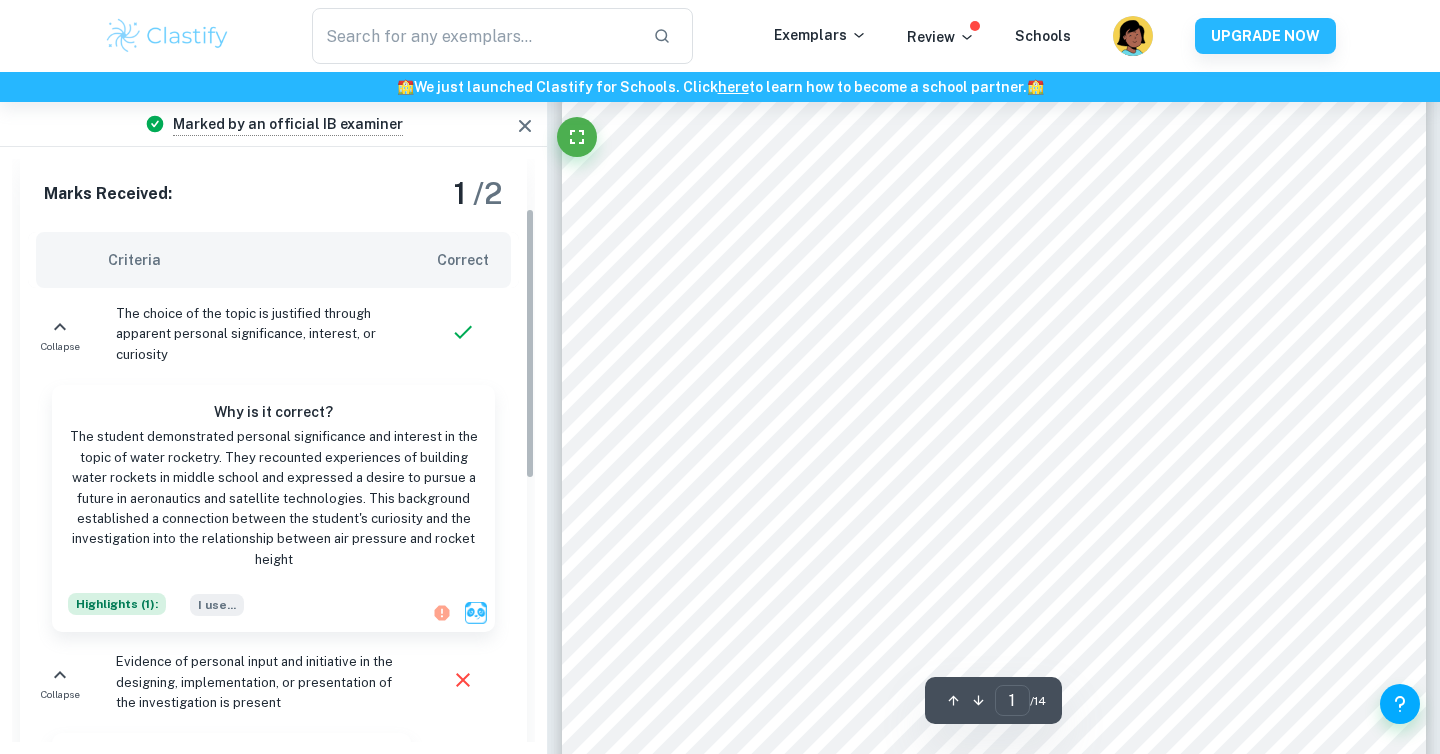 scroll, scrollTop: 105, scrollLeft: 0, axis: vertical 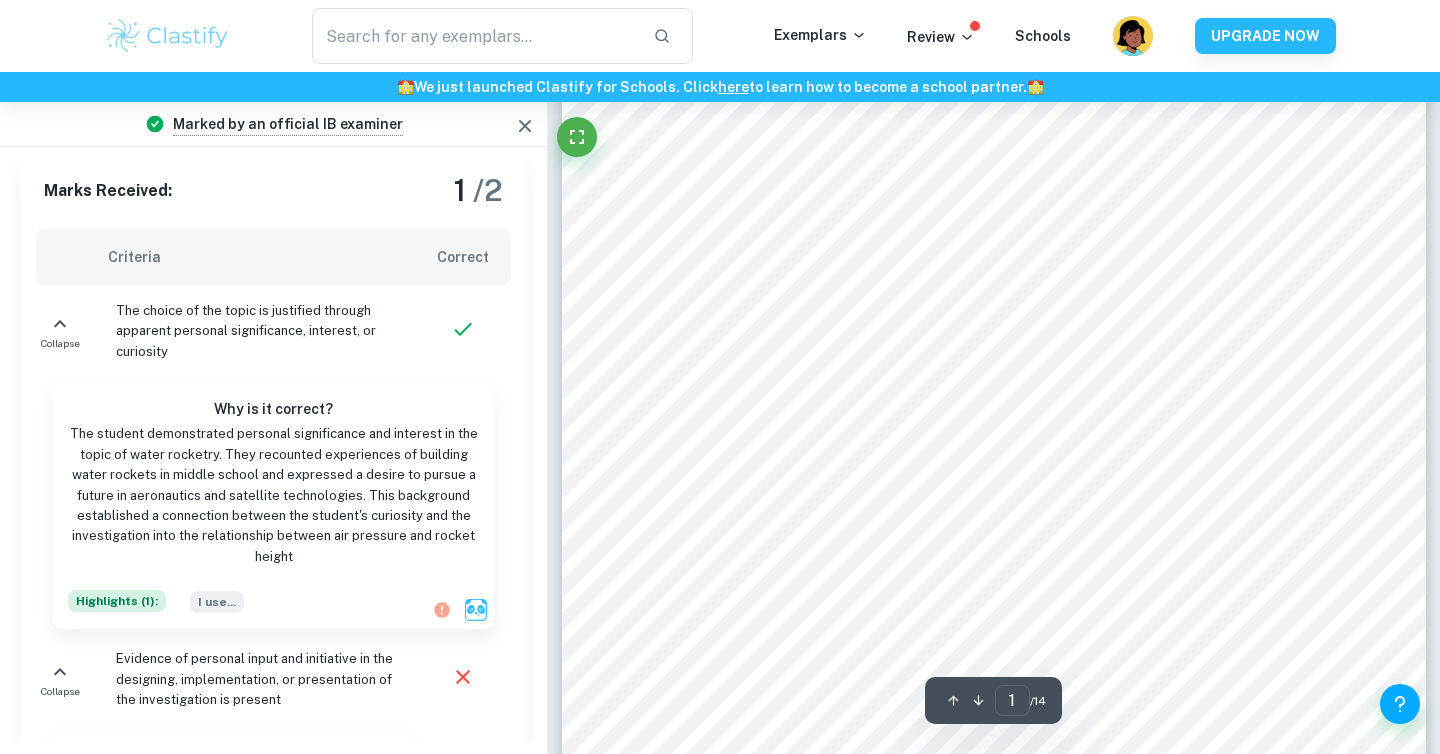 click on "Highlights ( 1 ):" at bounding box center [117, 601] 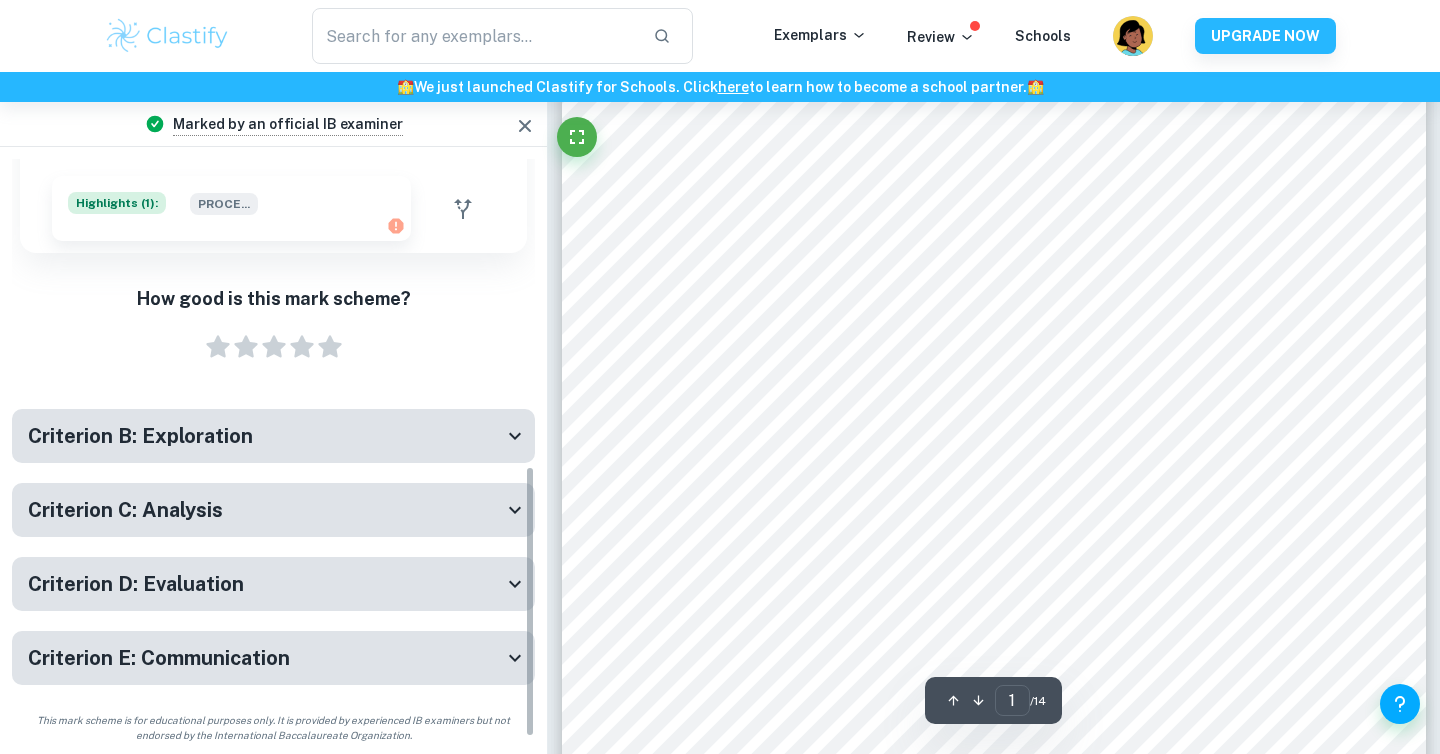 scroll, scrollTop: 658, scrollLeft: 0, axis: vertical 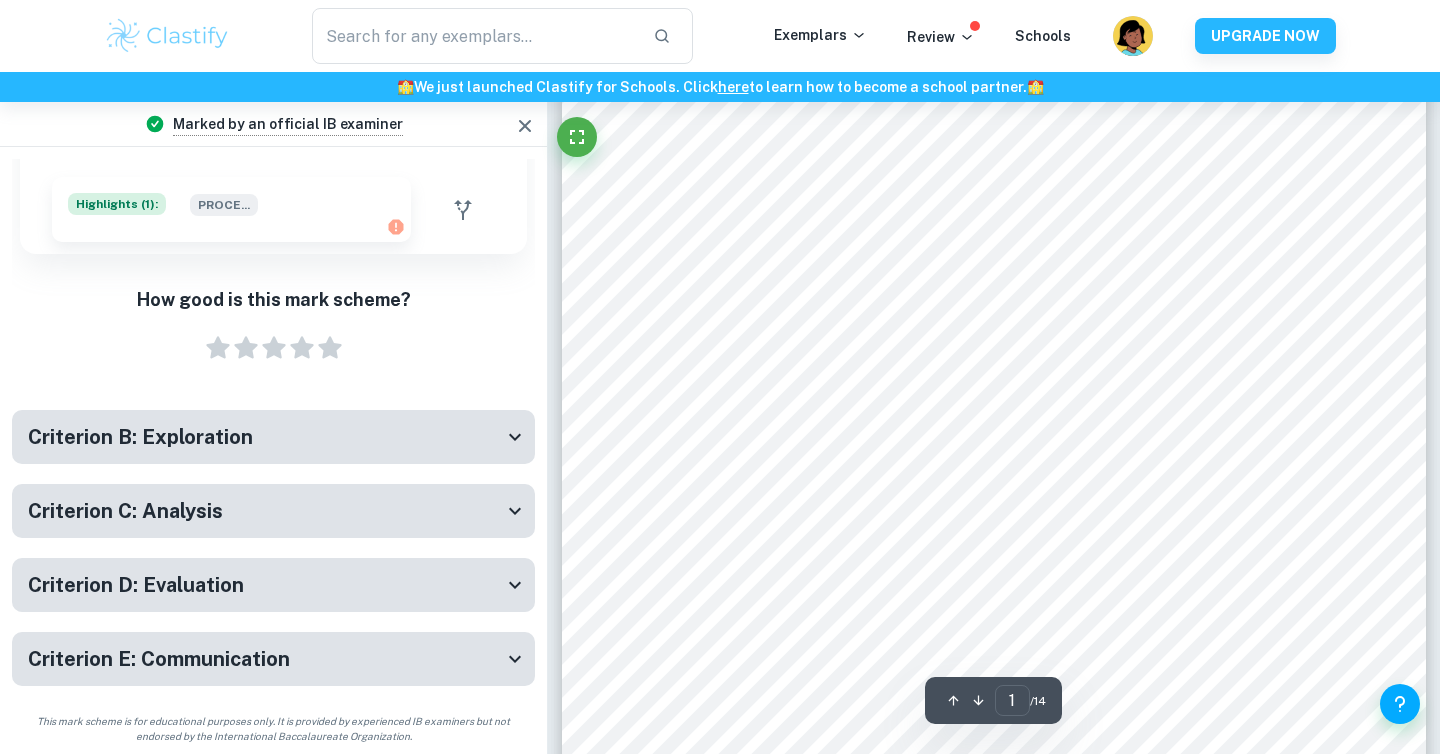 click on "Criterion C: Analysis Marks Received:  Criteria Correct Expand   Expand   Expand   Expand   Expand   Expand   Expand   Expand" at bounding box center [273, 521] 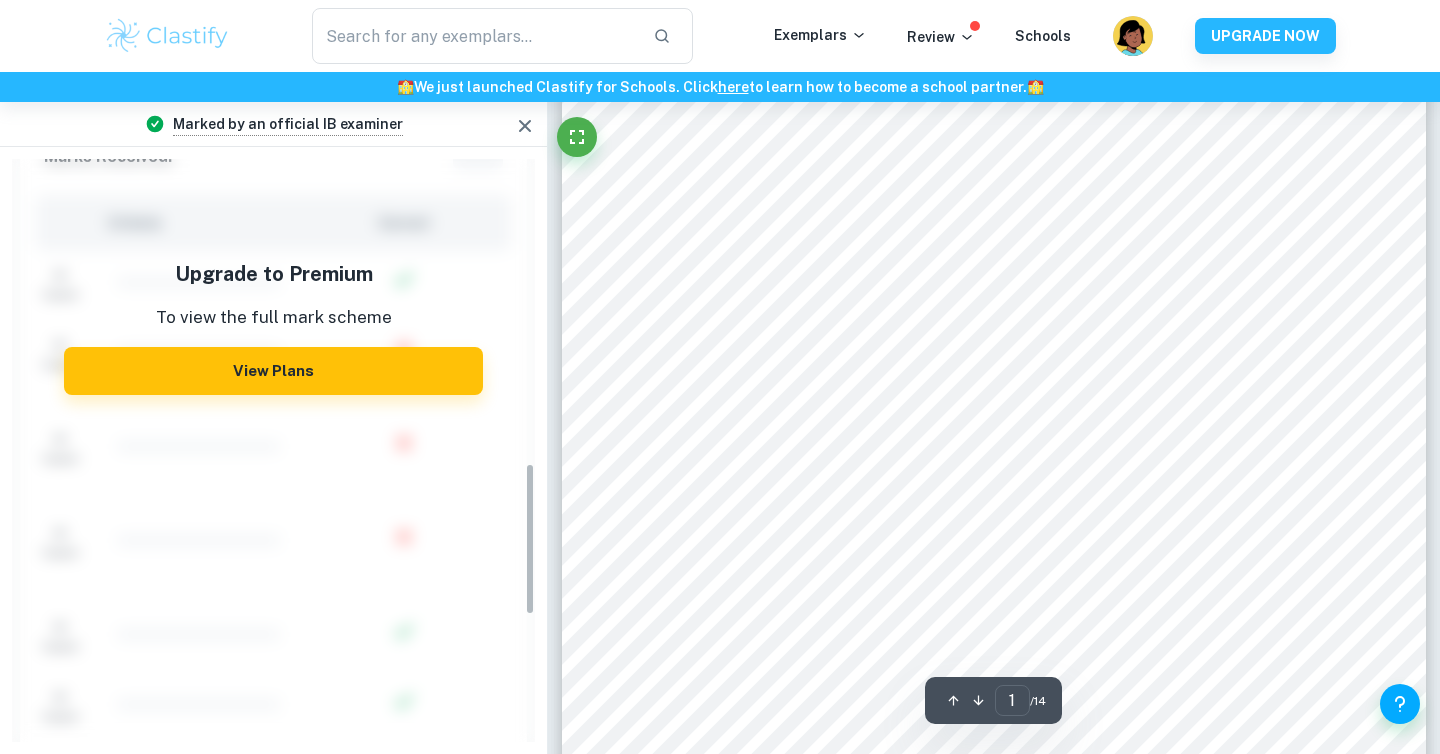 scroll, scrollTop: 533, scrollLeft: 0, axis: vertical 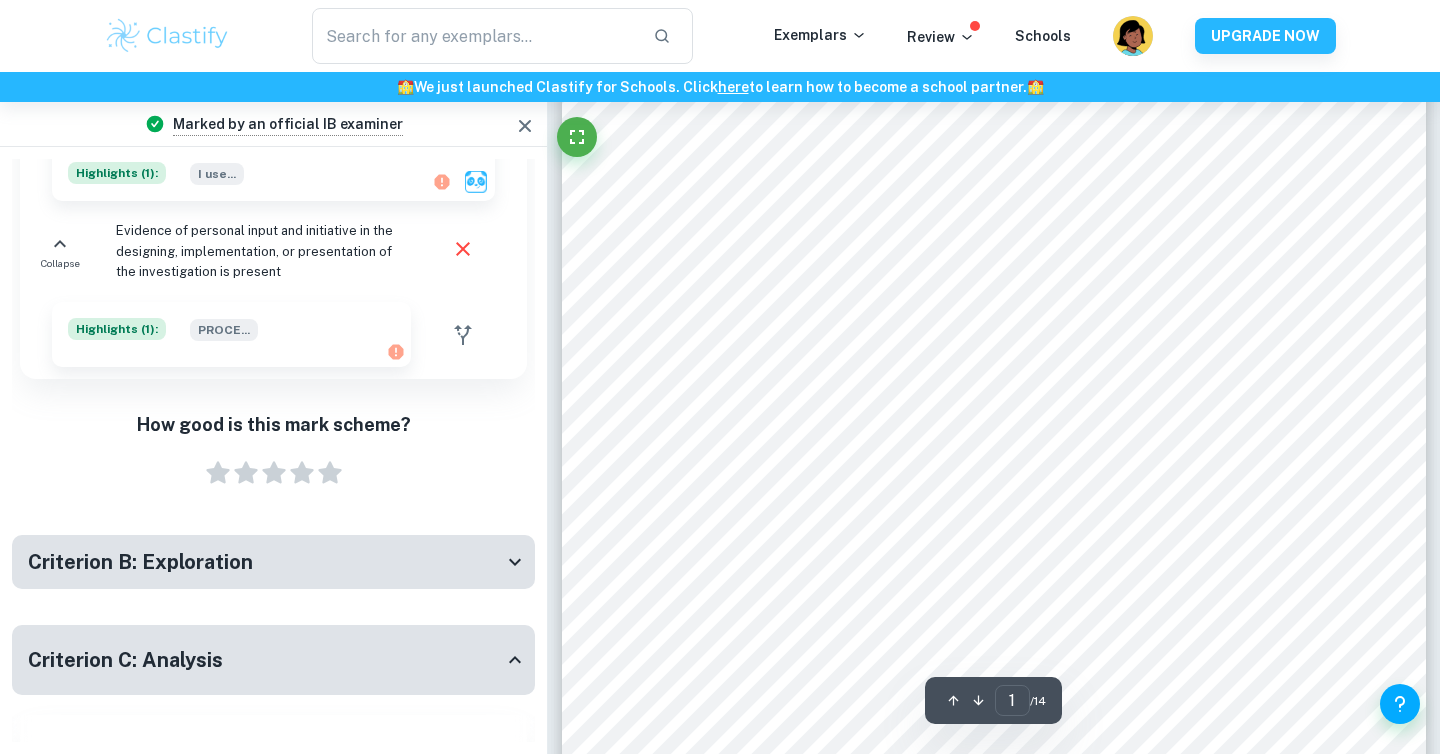 click on "Criterion B: Exploration" at bounding box center [265, 562] 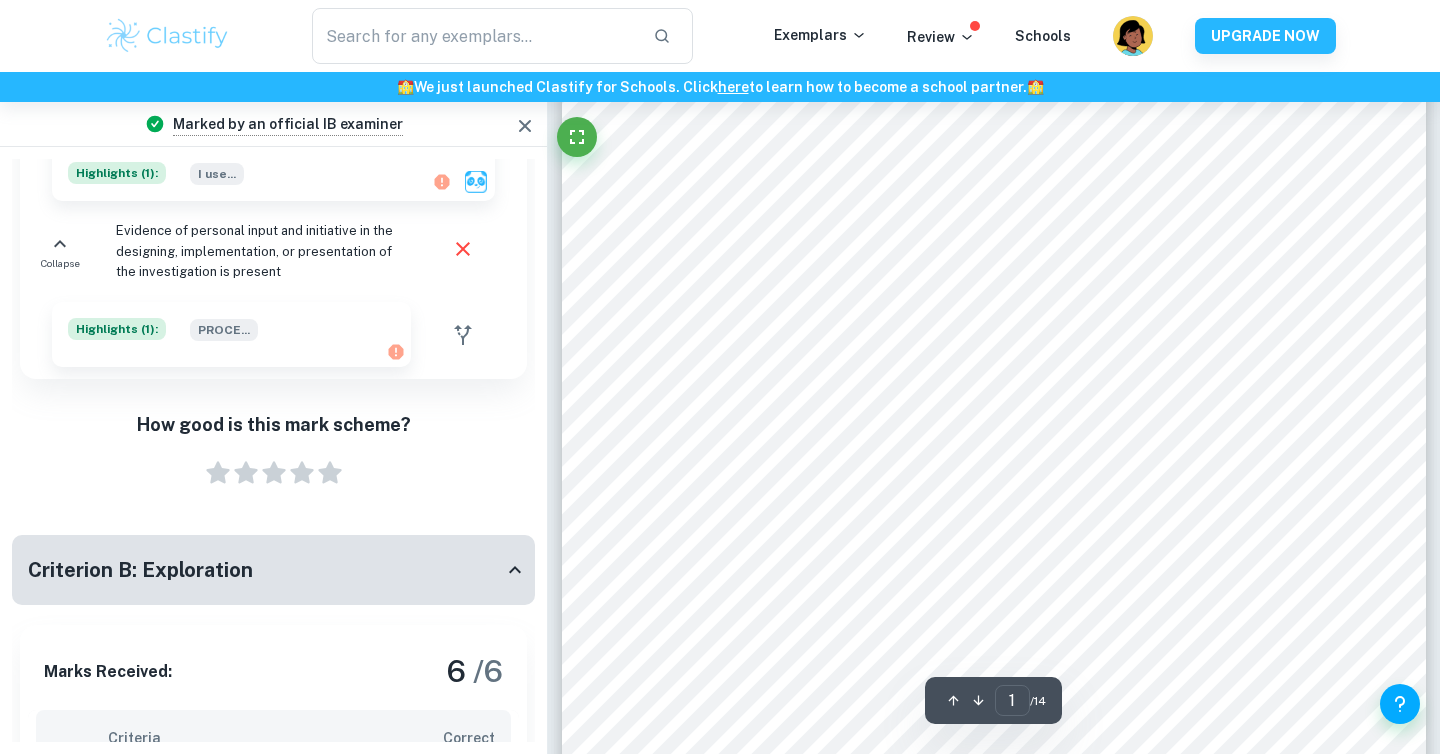 click on "Criterion B: Exploration" at bounding box center [265, 570] 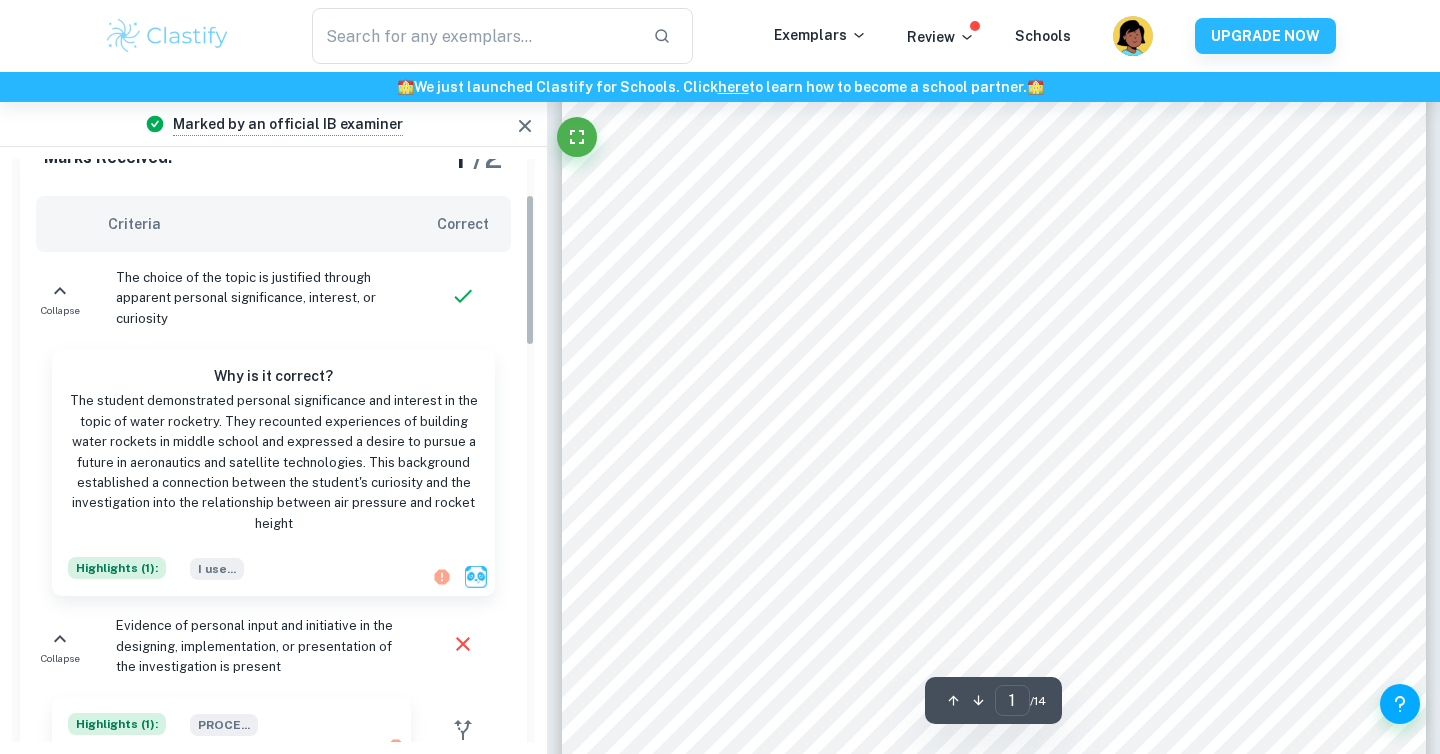 scroll, scrollTop: 0, scrollLeft: 0, axis: both 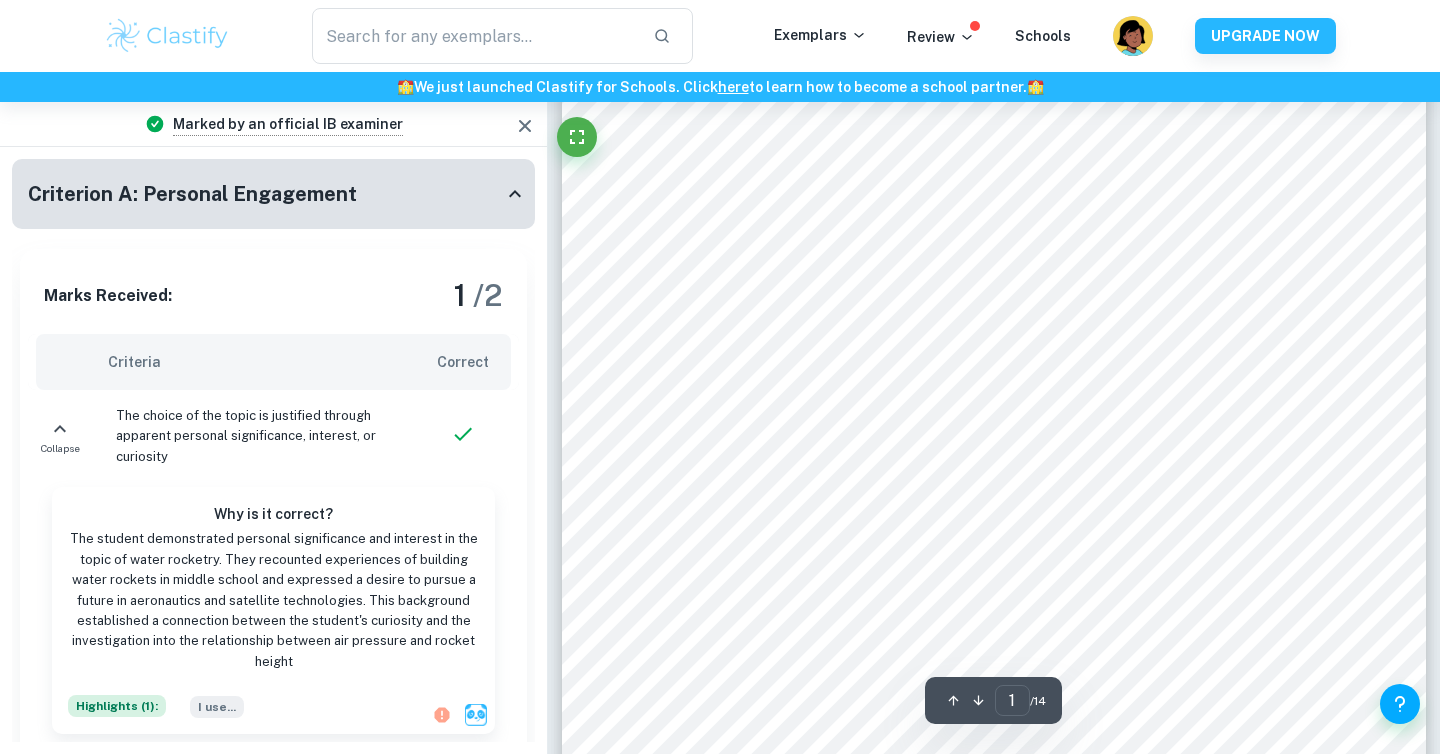 click on "Correct" at bounding box center [467, 362] 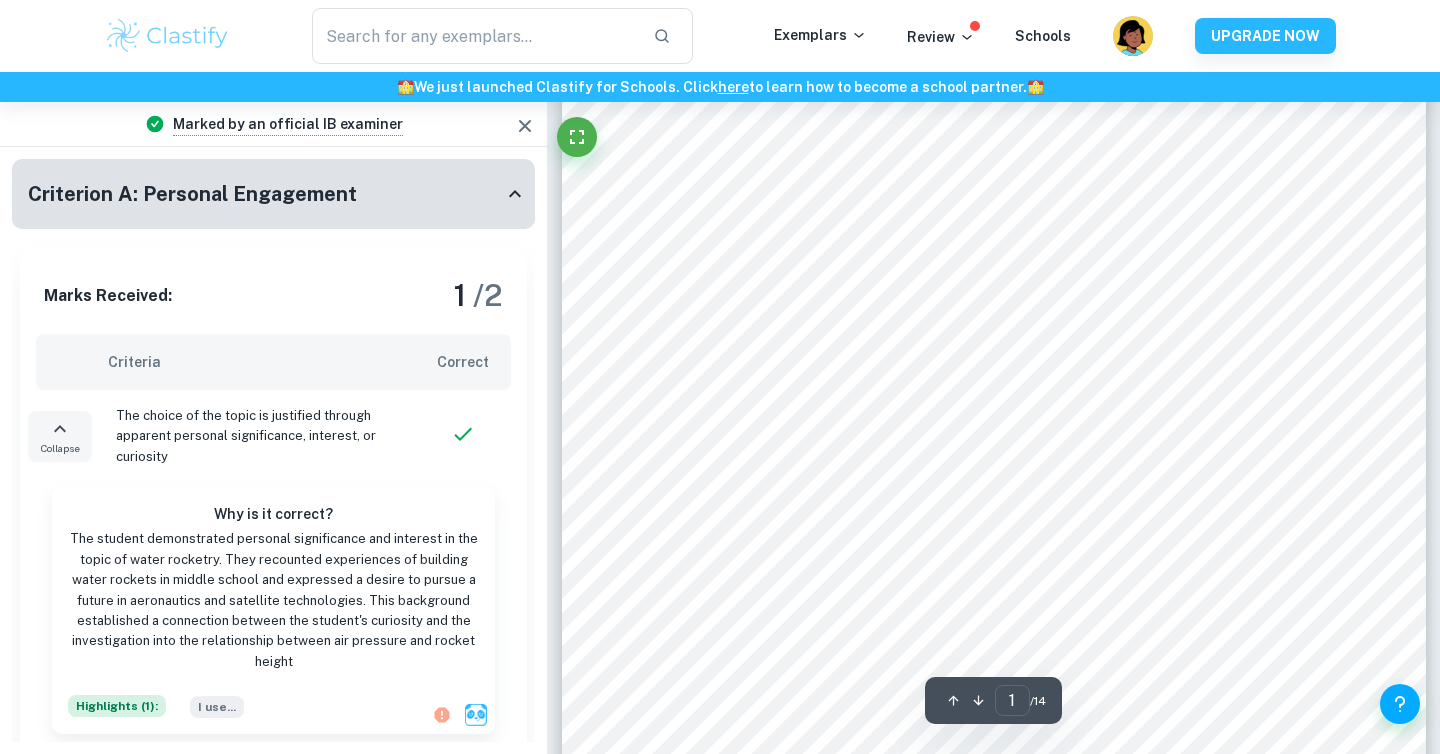 click 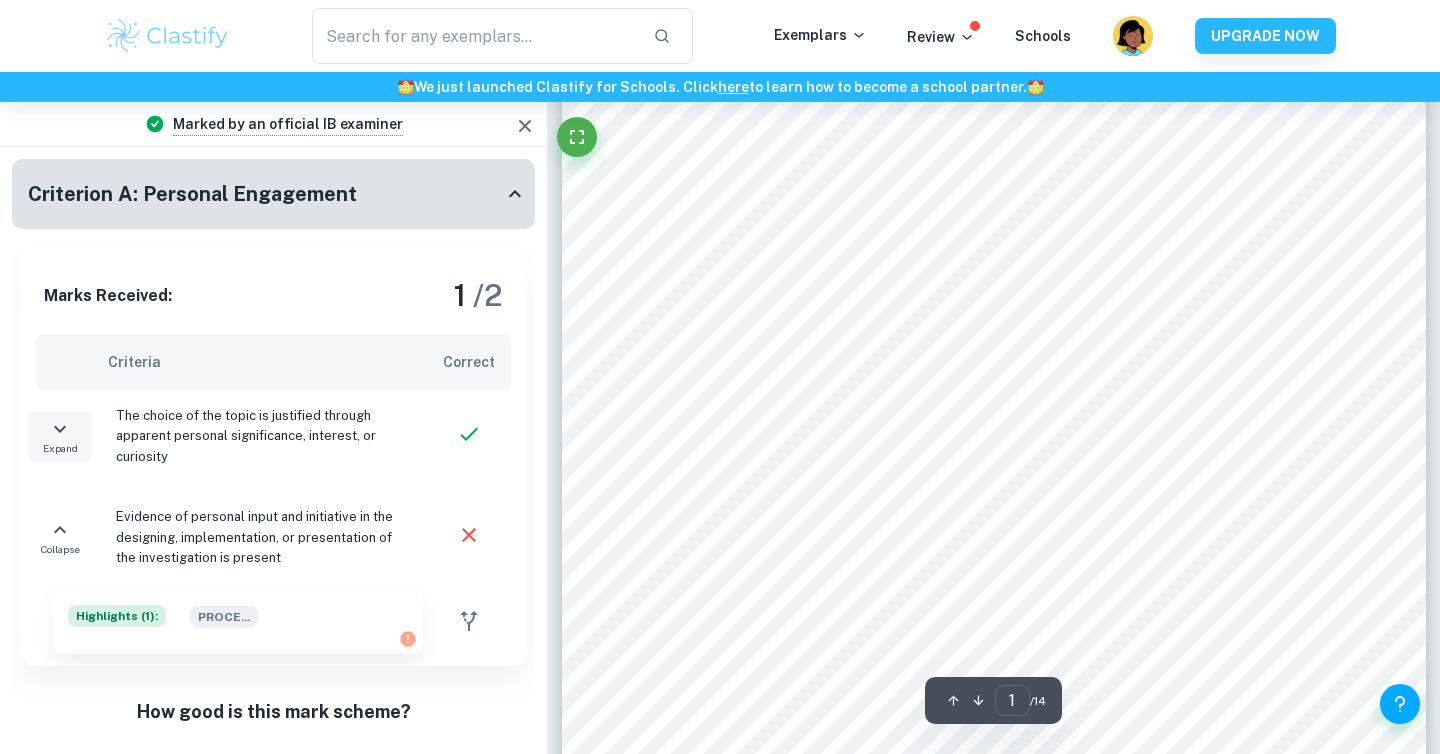 scroll, scrollTop: 0, scrollLeft: 0, axis: both 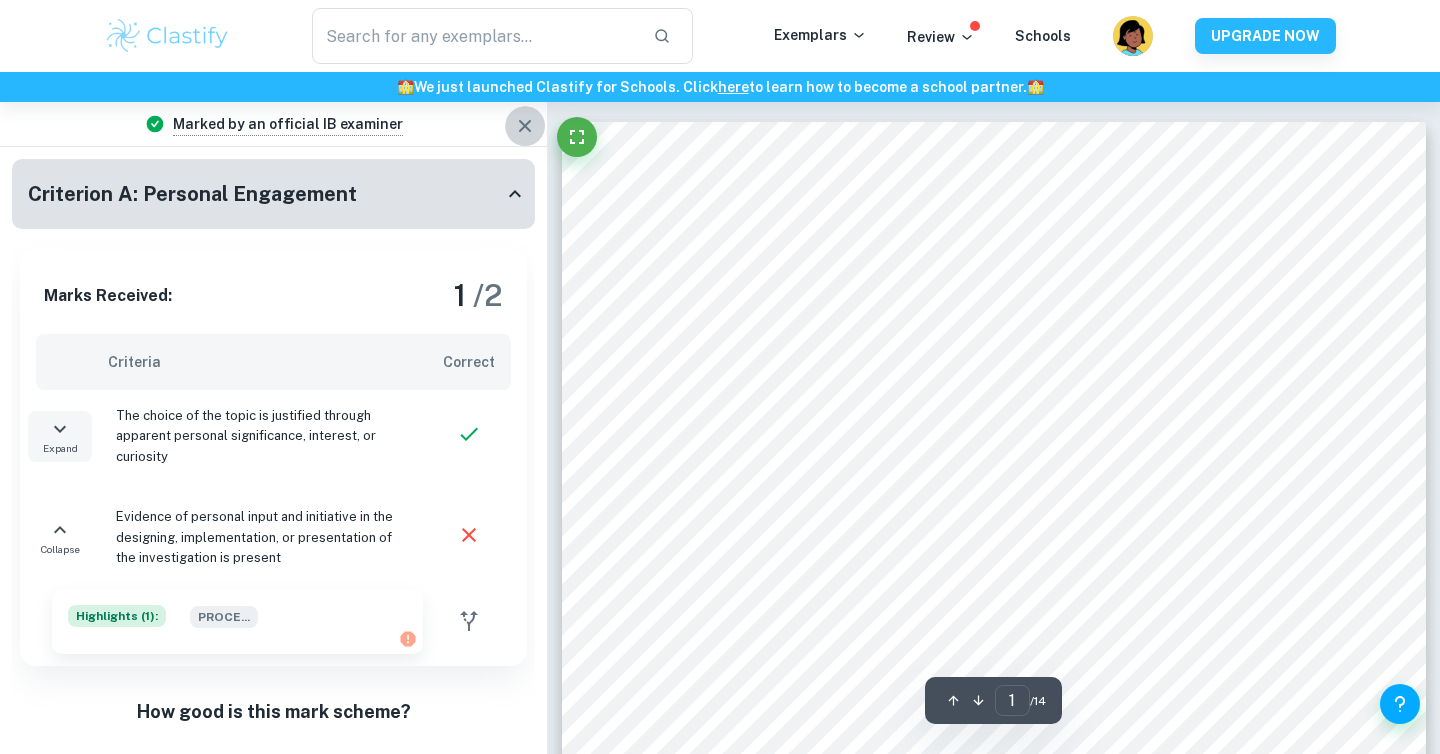 click at bounding box center (525, 126) 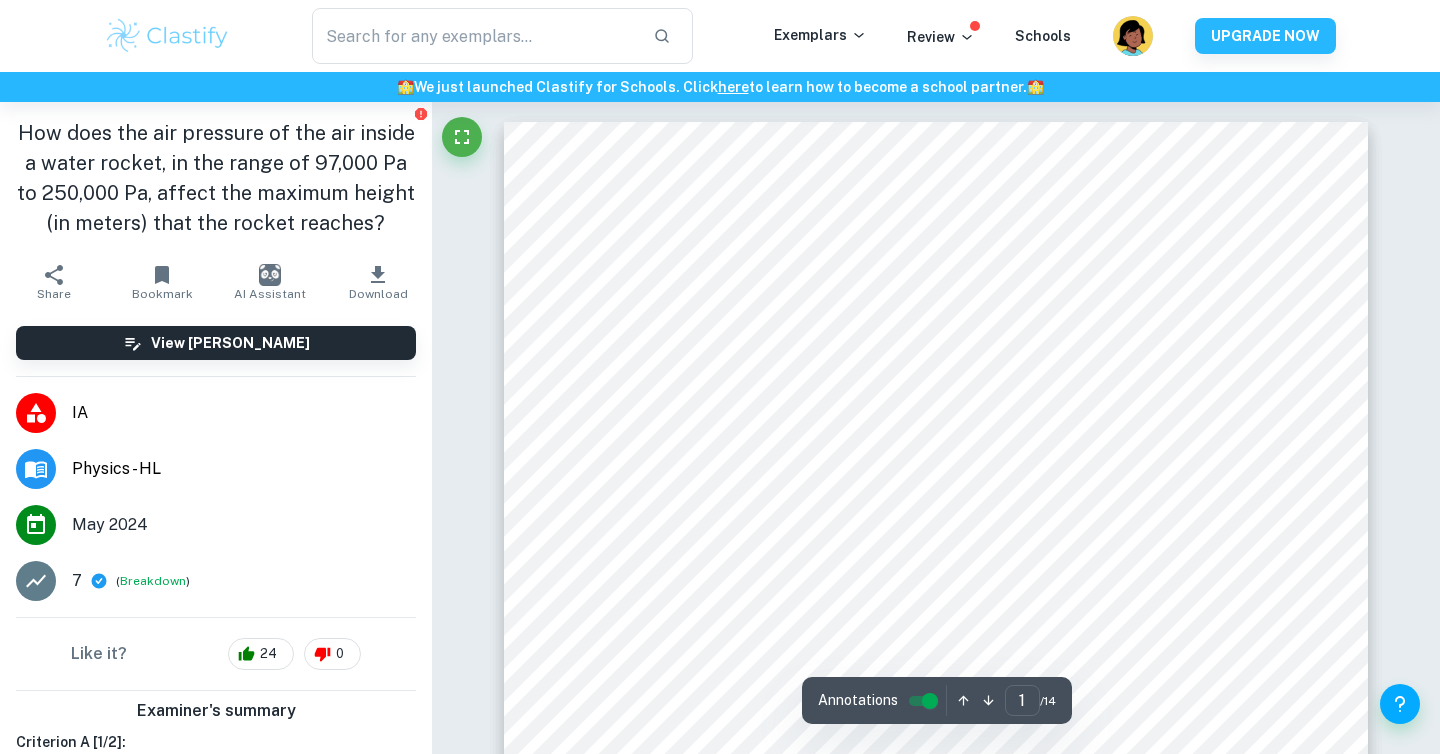 click on "Download" at bounding box center [378, 294] 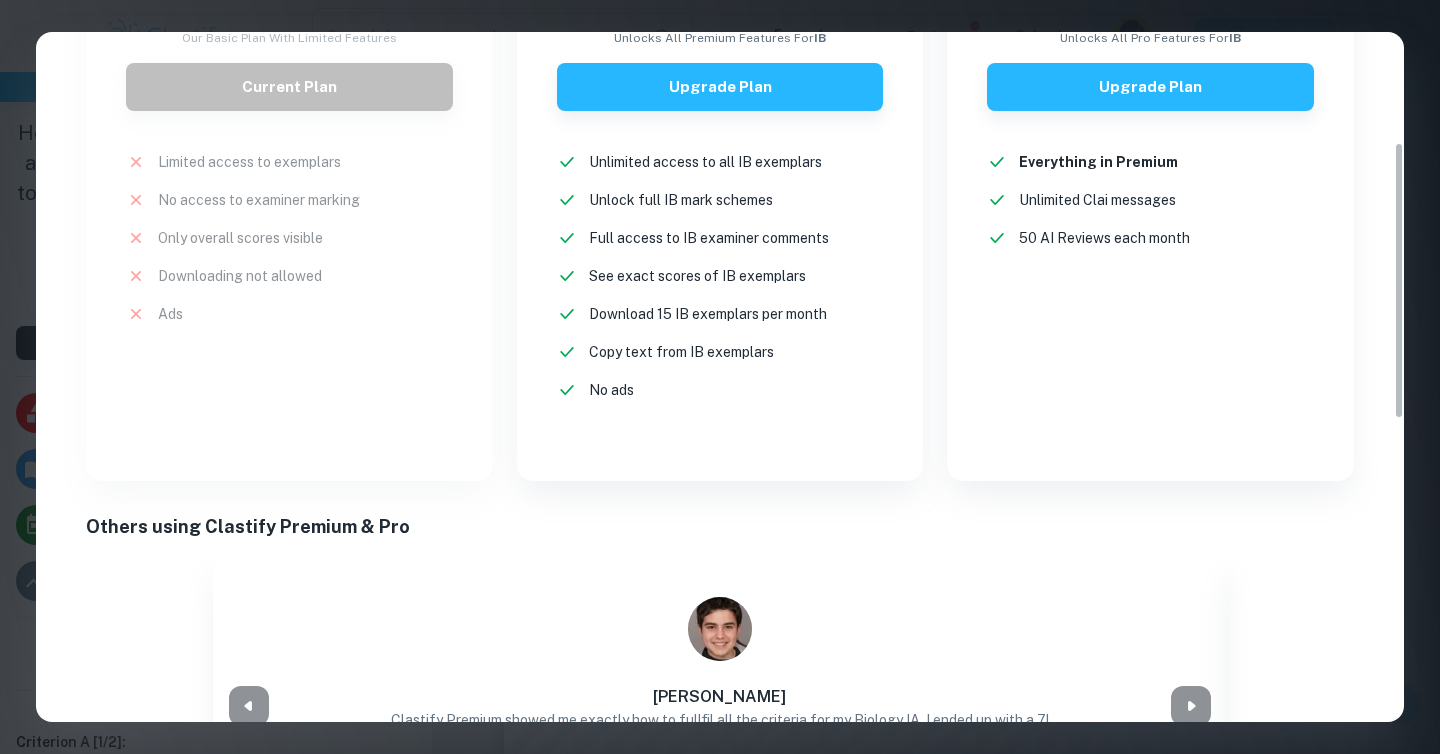 scroll, scrollTop: 0, scrollLeft: 0, axis: both 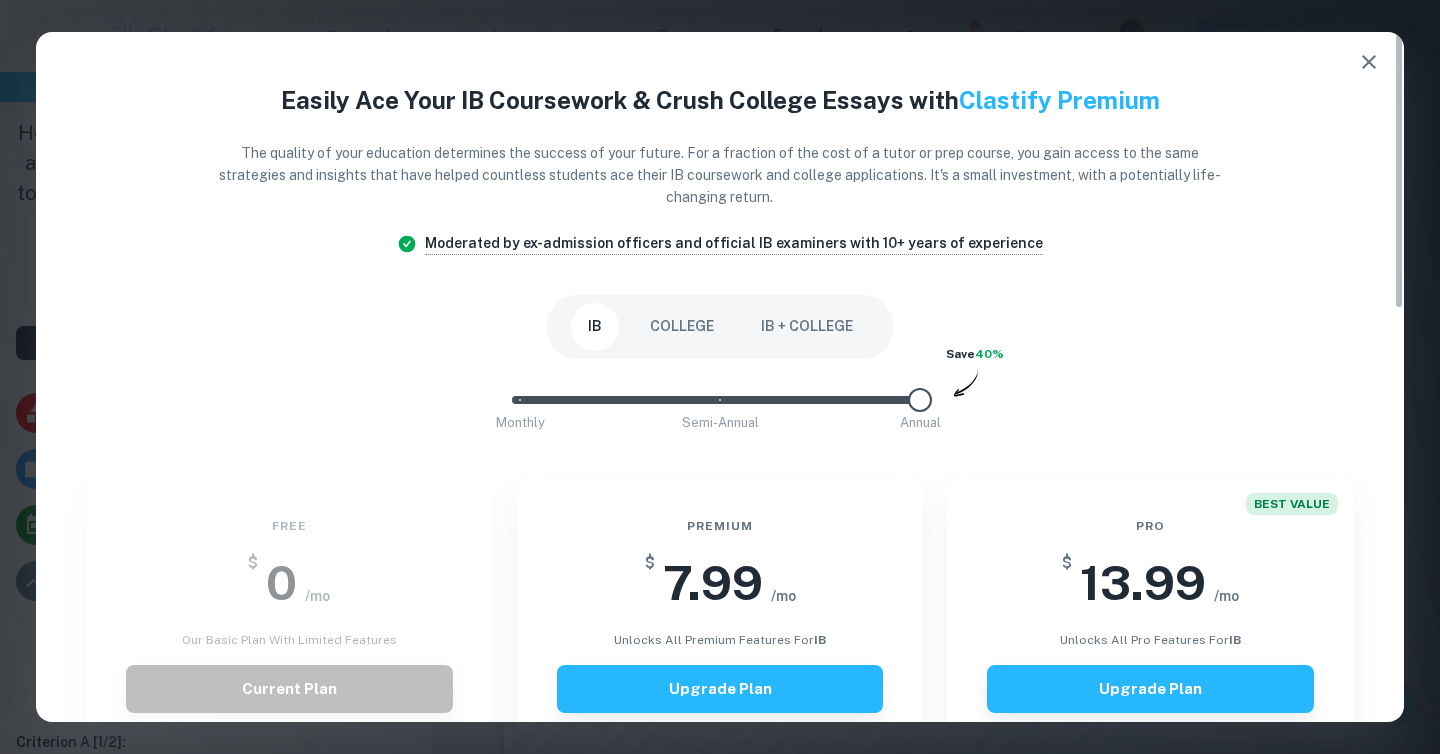 click 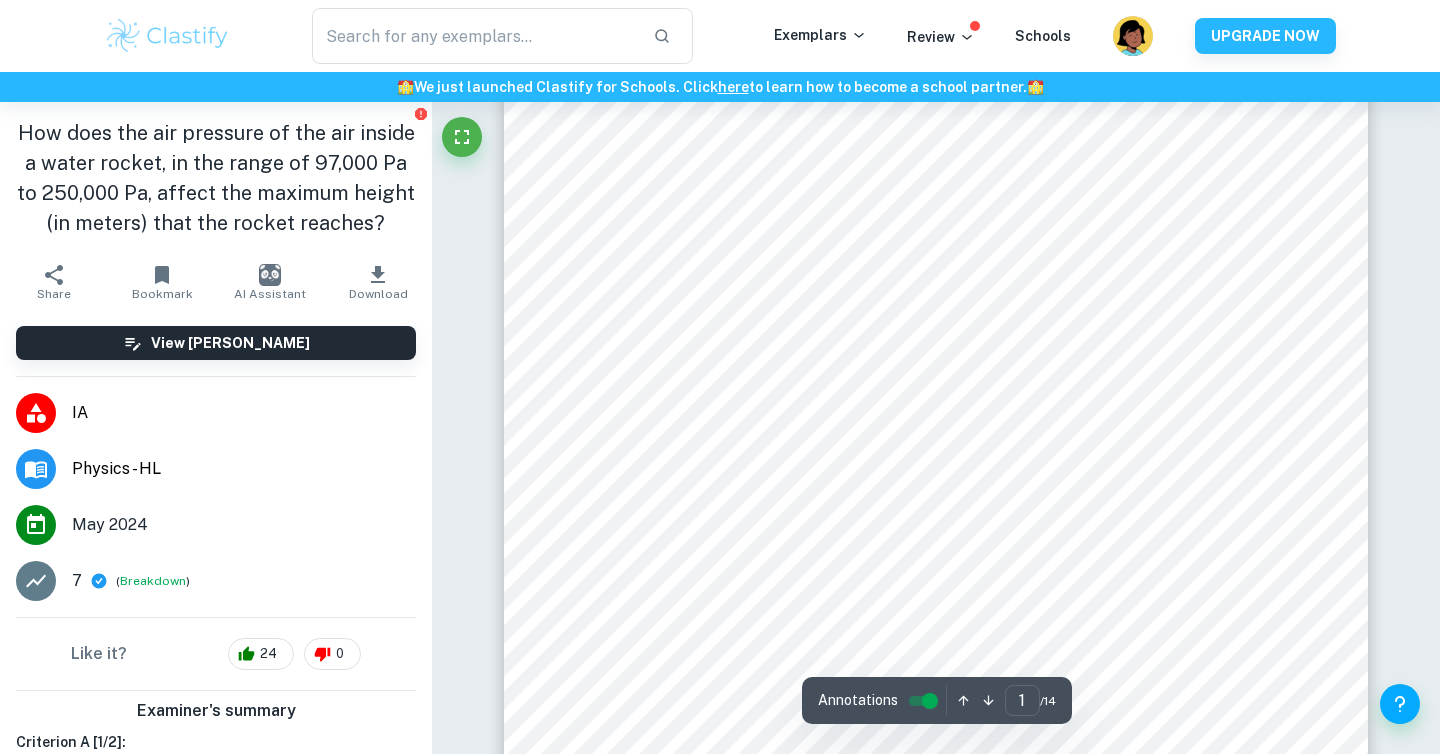 scroll, scrollTop: 218, scrollLeft: 0, axis: vertical 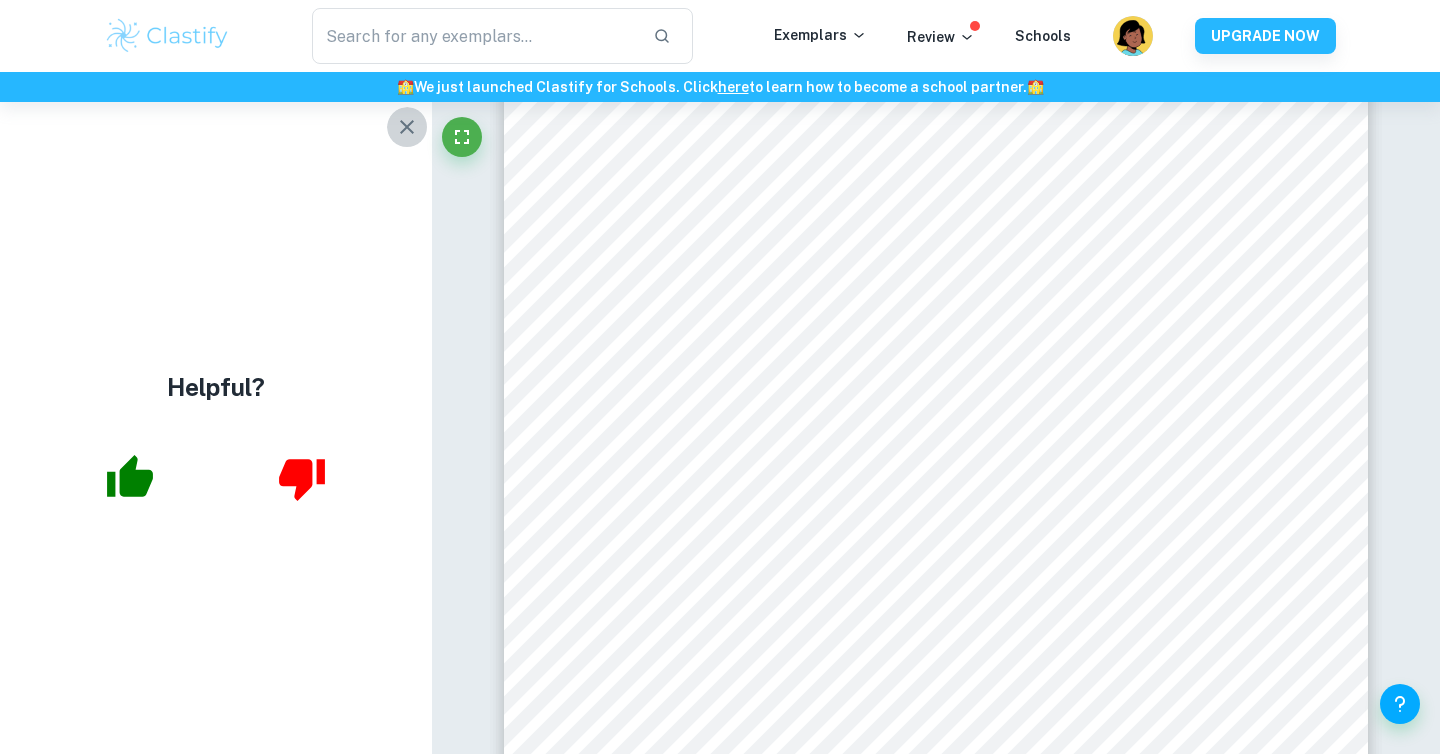 click 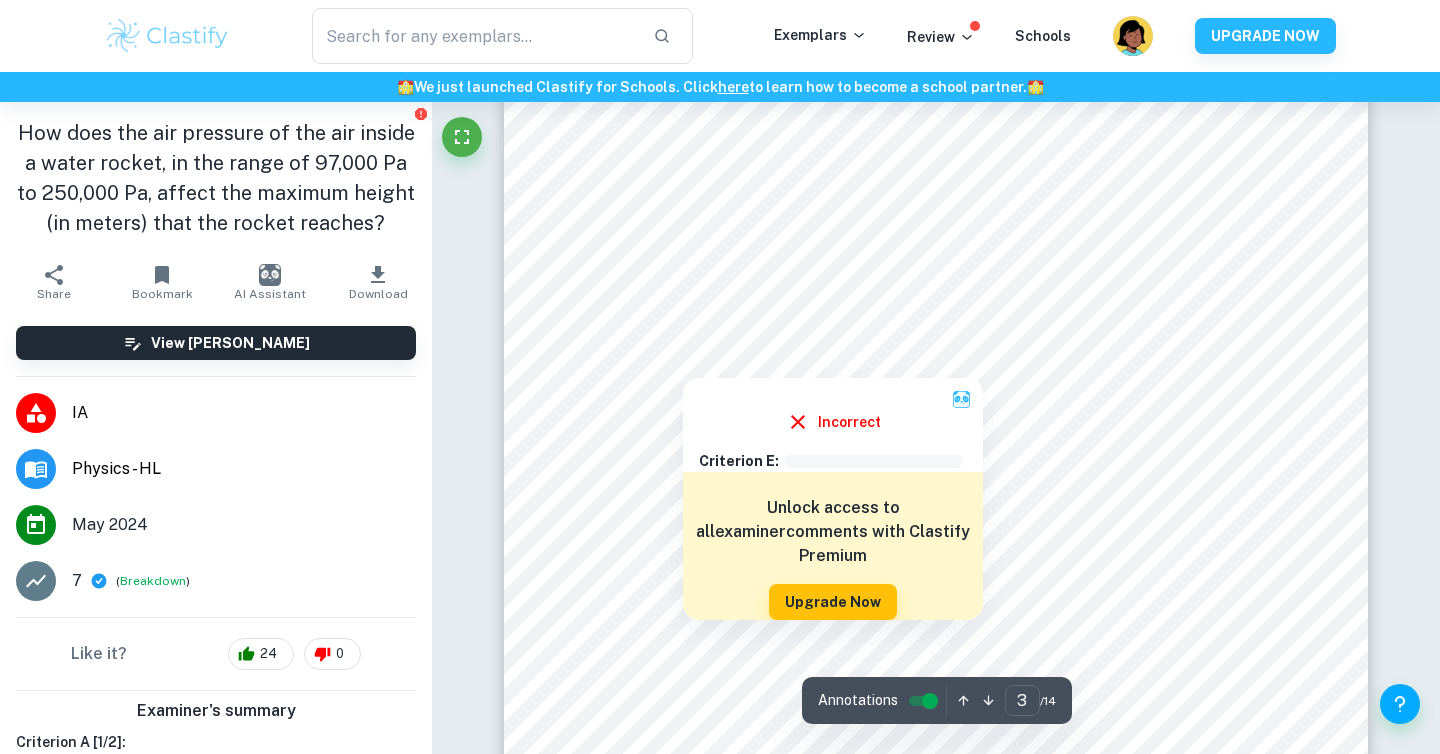 scroll, scrollTop: 3099, scrollLeft: 0, axis: vertical 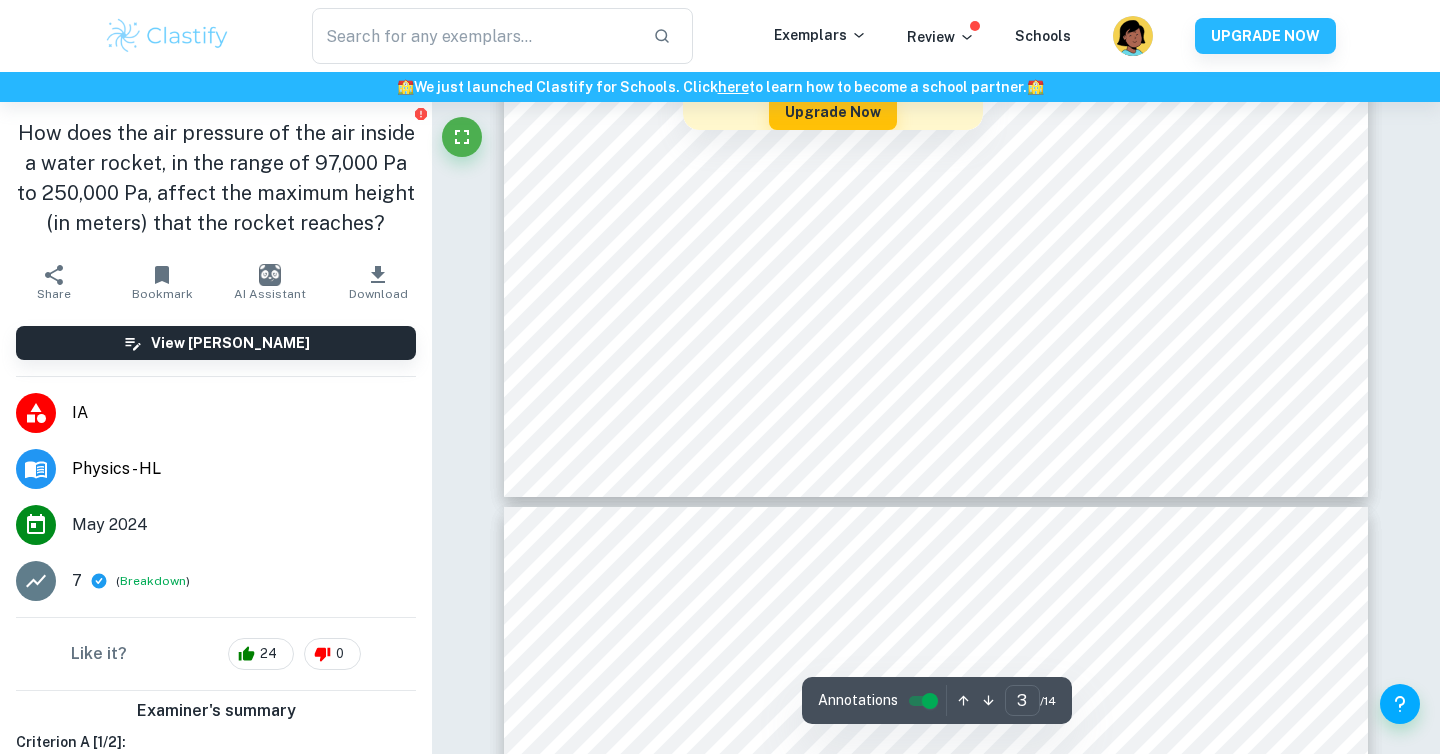 type on "4" 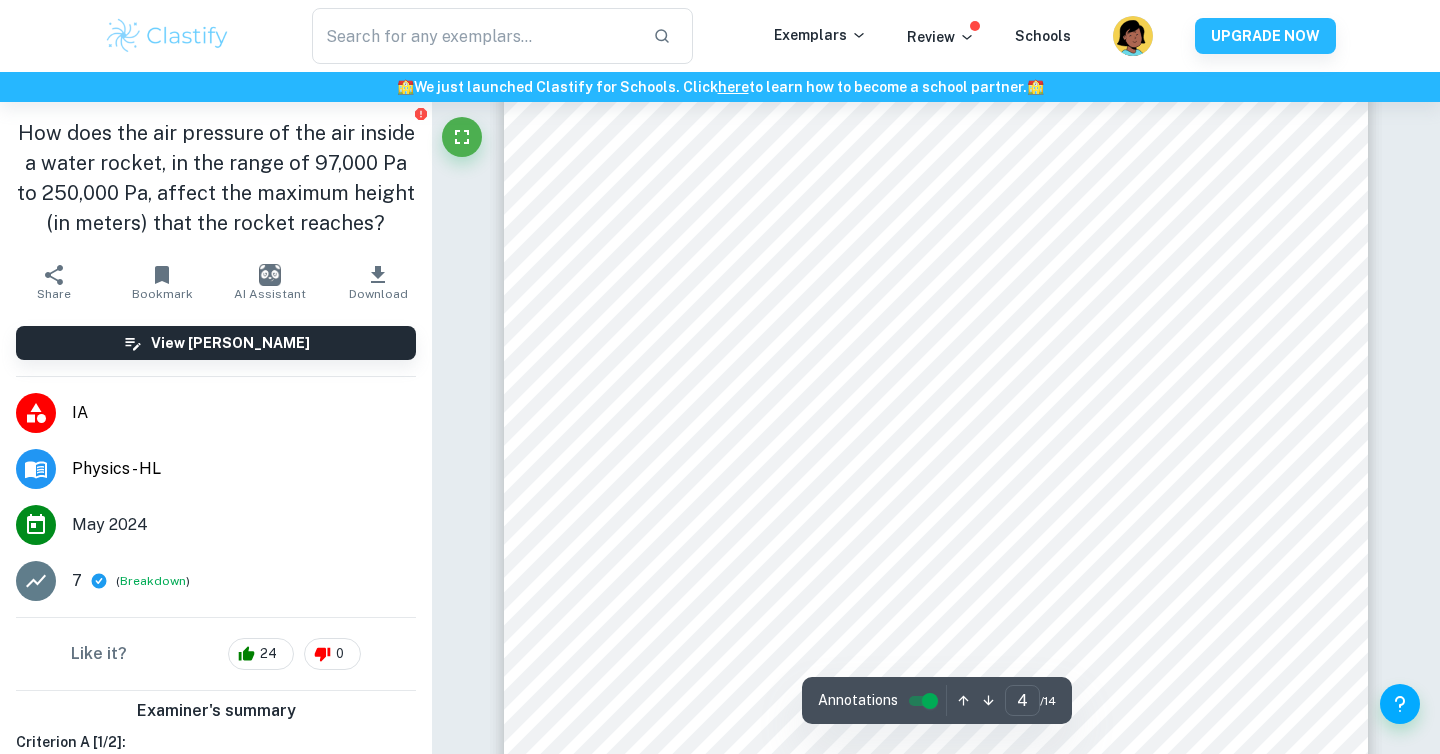 scroll, scrollTop: 4046, scrollLeft: 0, axis: vertical 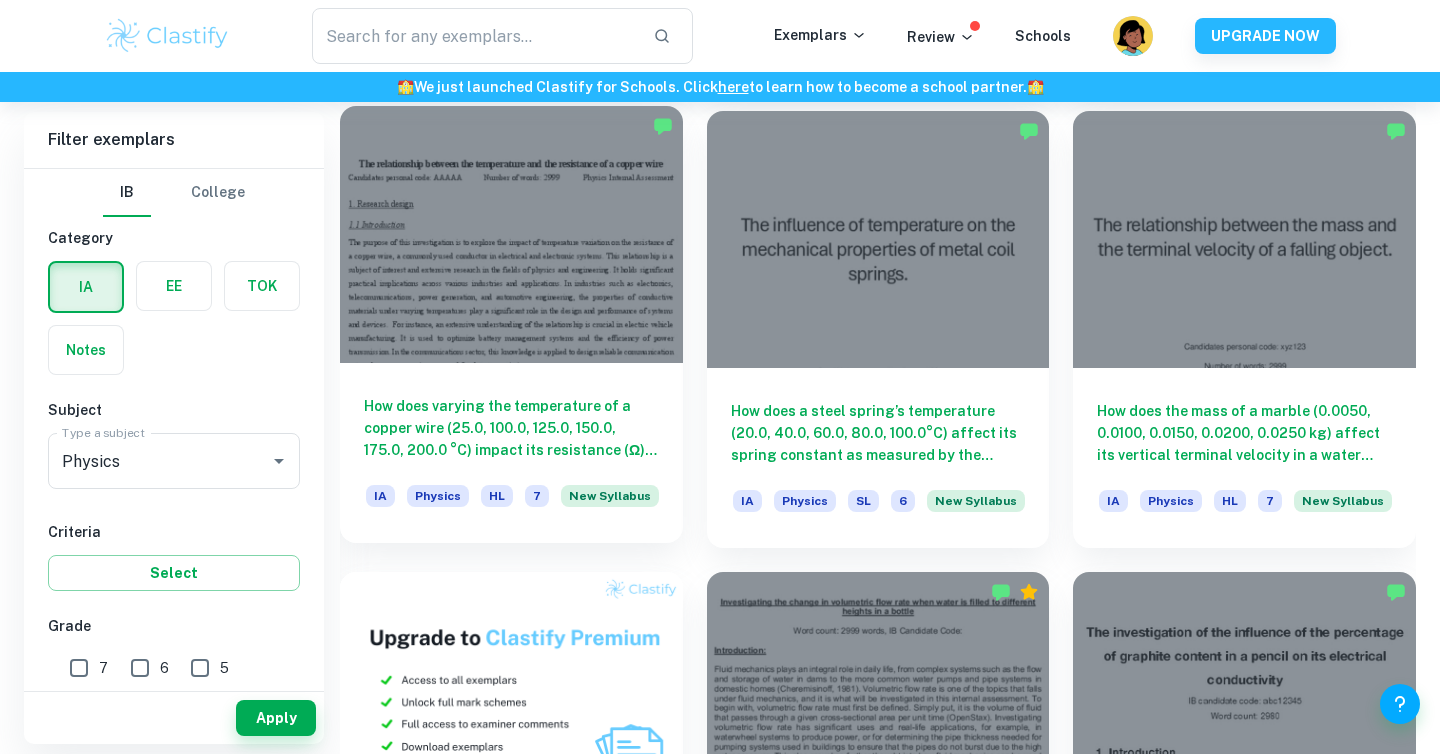 click on "How does varying the temperature of a copper wire (25.0, 100.0, 125.0, 150.0, 175.0, 200.0 °C) impact its resistance (Ω) measured by a multimeter (200 Ω) and an infrared thermometer?" at bounding box center (511, 428) 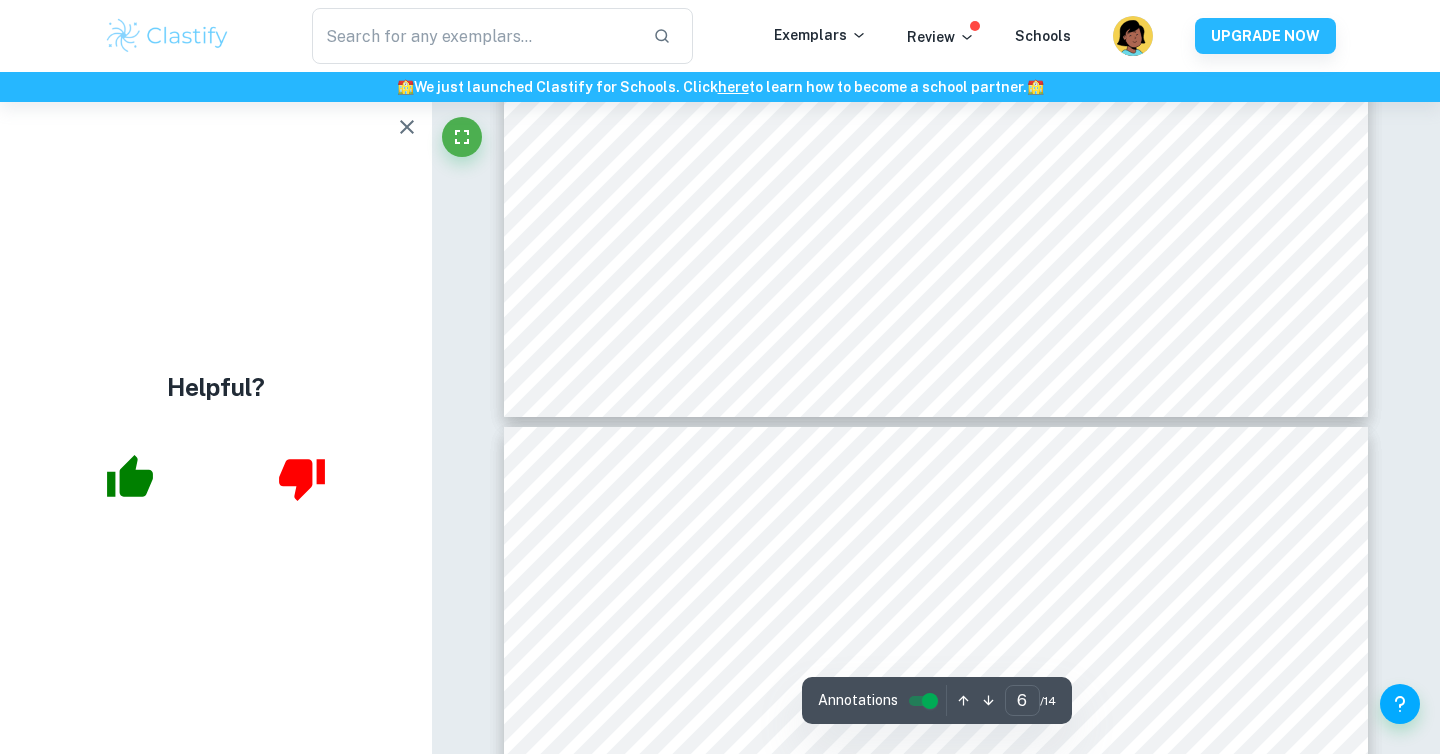 scroll, scrollTop: 7367, scrollLeft: 0, axis: vertical 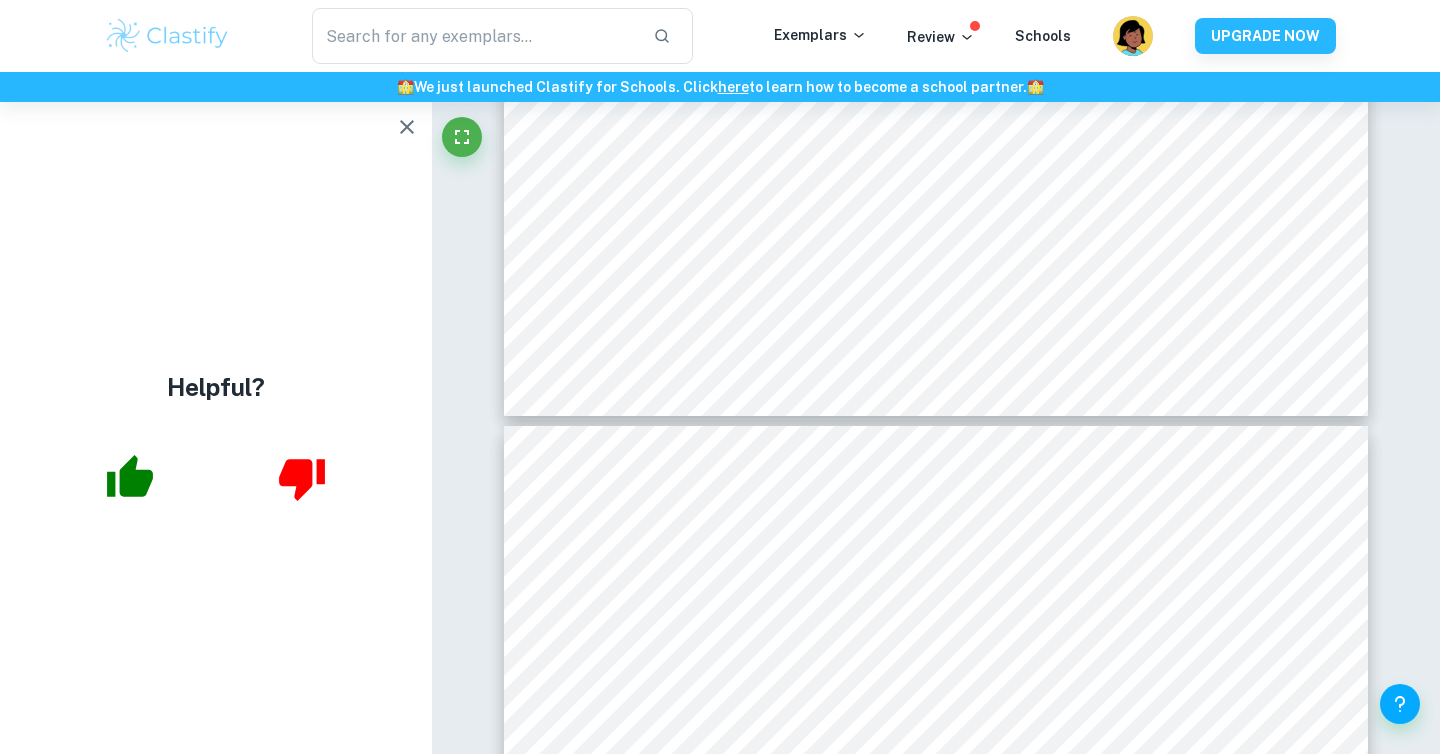 click 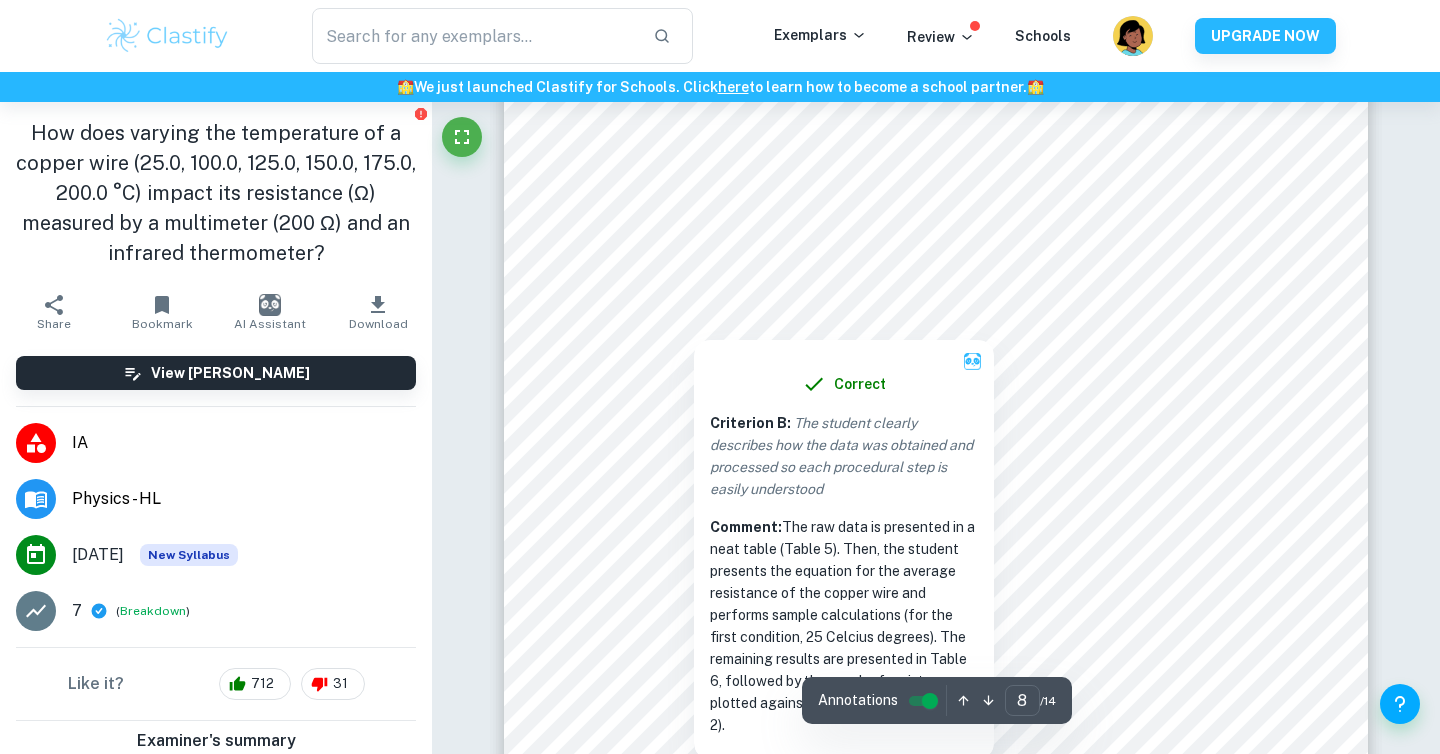 scroll, scrollTop: 9244, scrollLeft: 0, axis: vertical 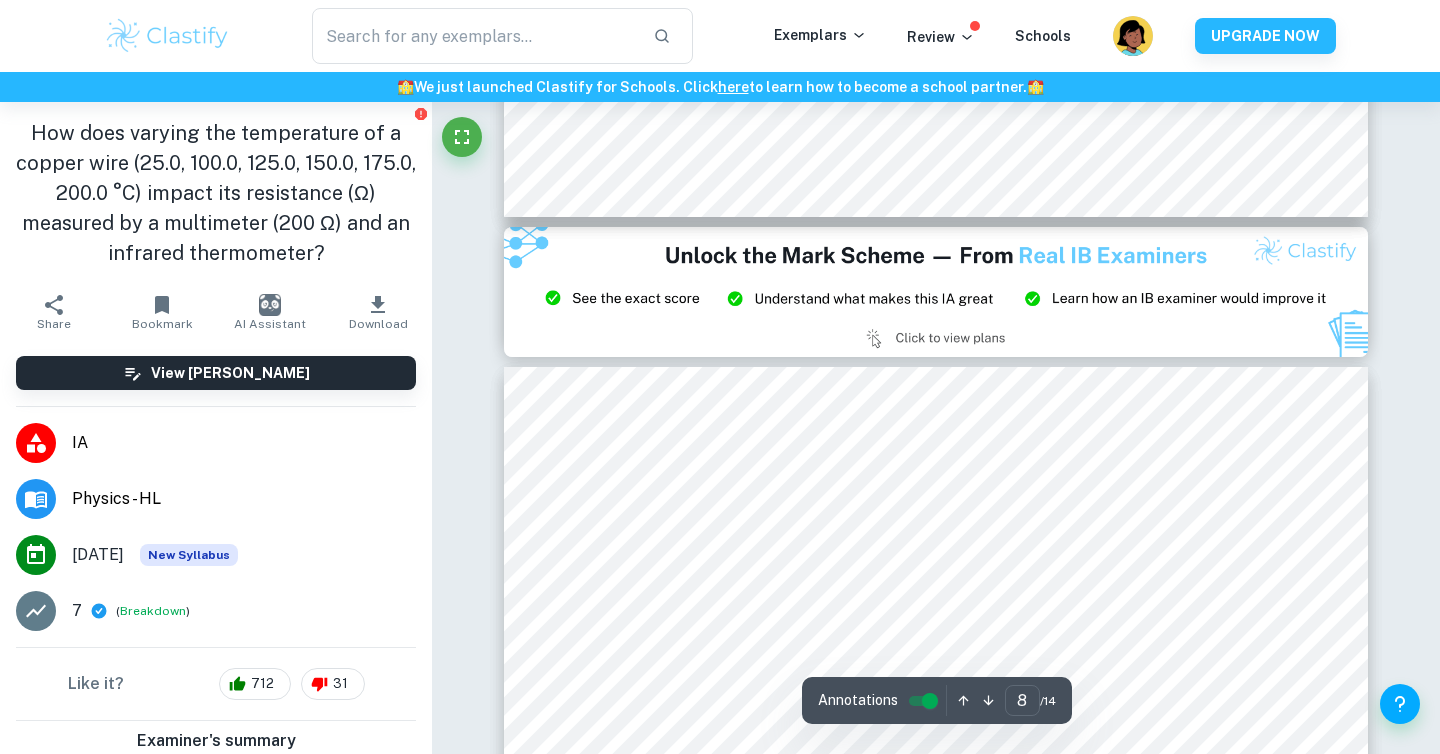 type on "9" 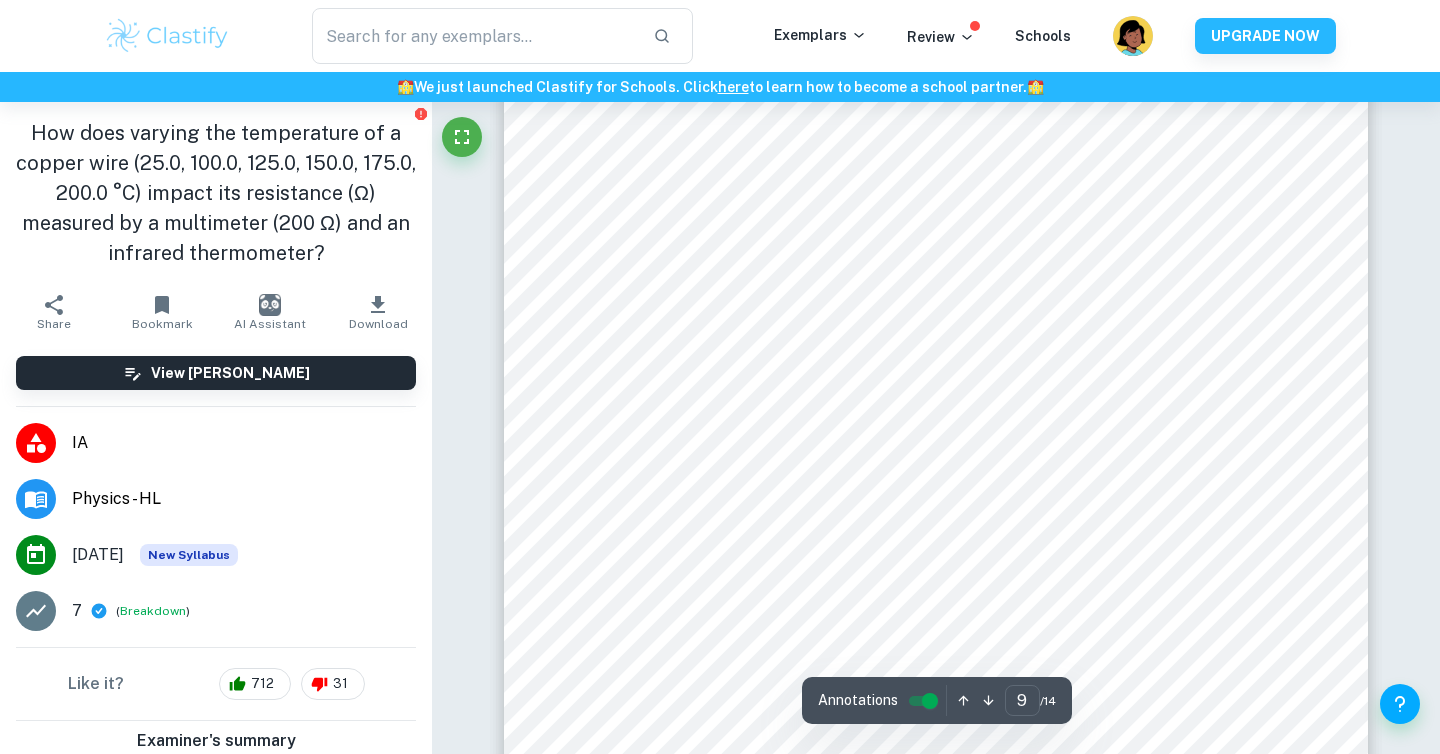 scroll, scrollTop: 10546, scrollLeft: 0, axis: vertical 